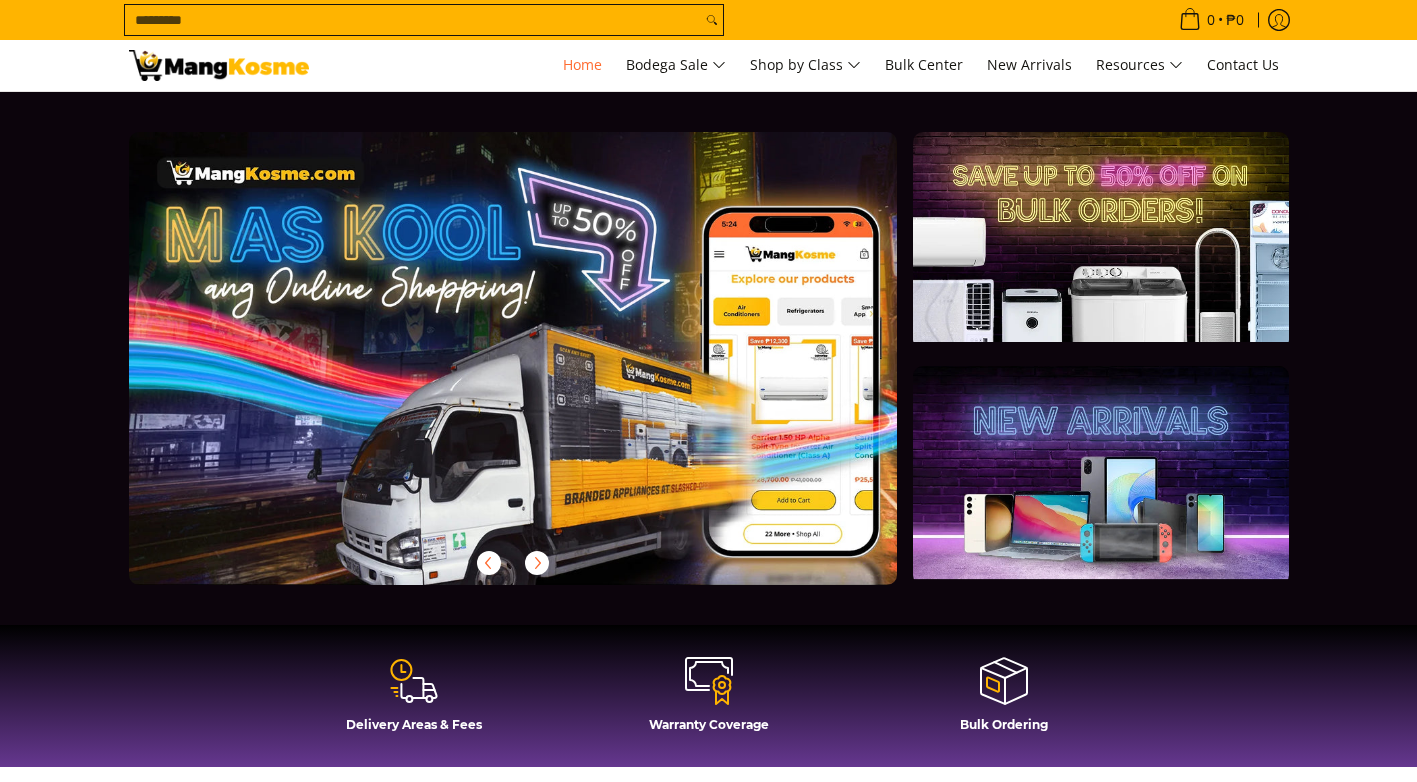 scroll, scrollTop: 0, scrollLeft: 0, axis: both 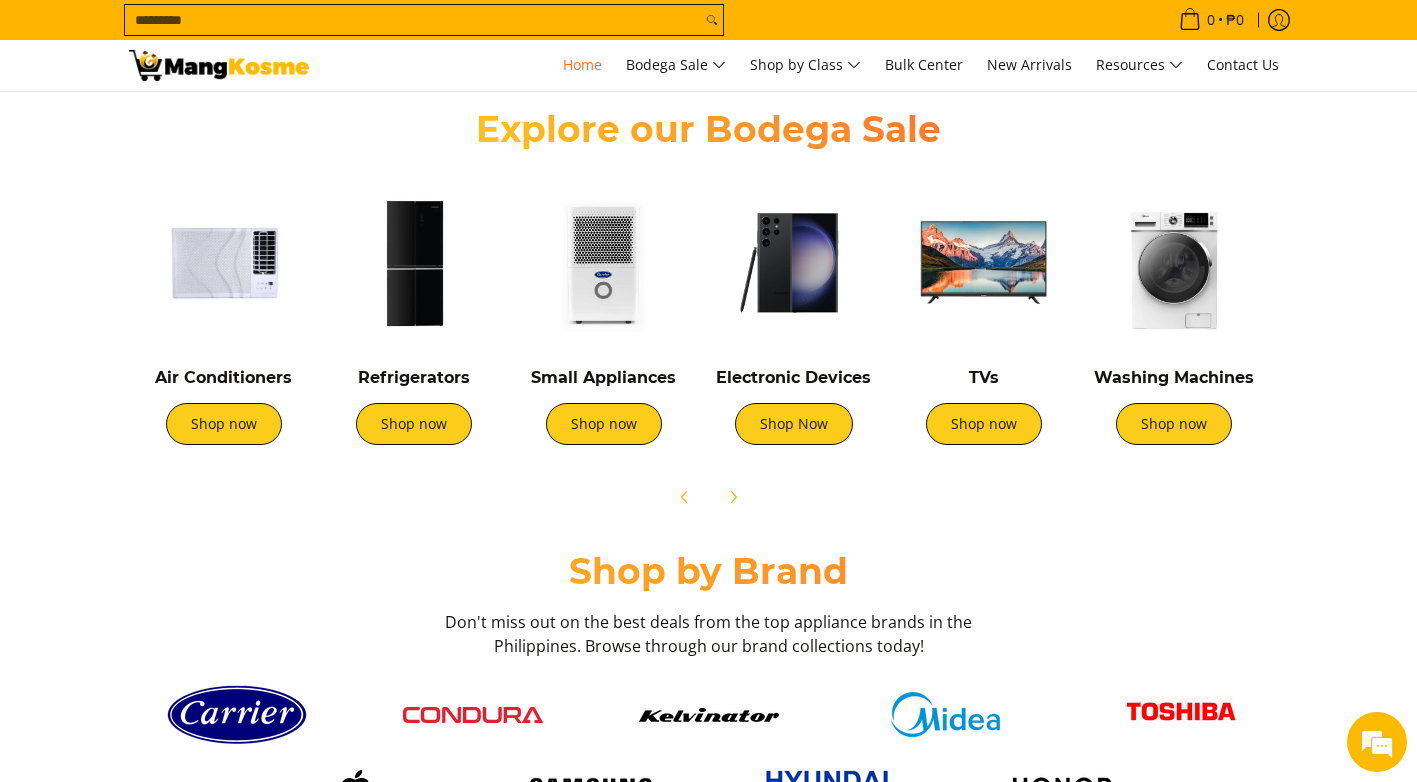 click at bounding box center [224, 263] 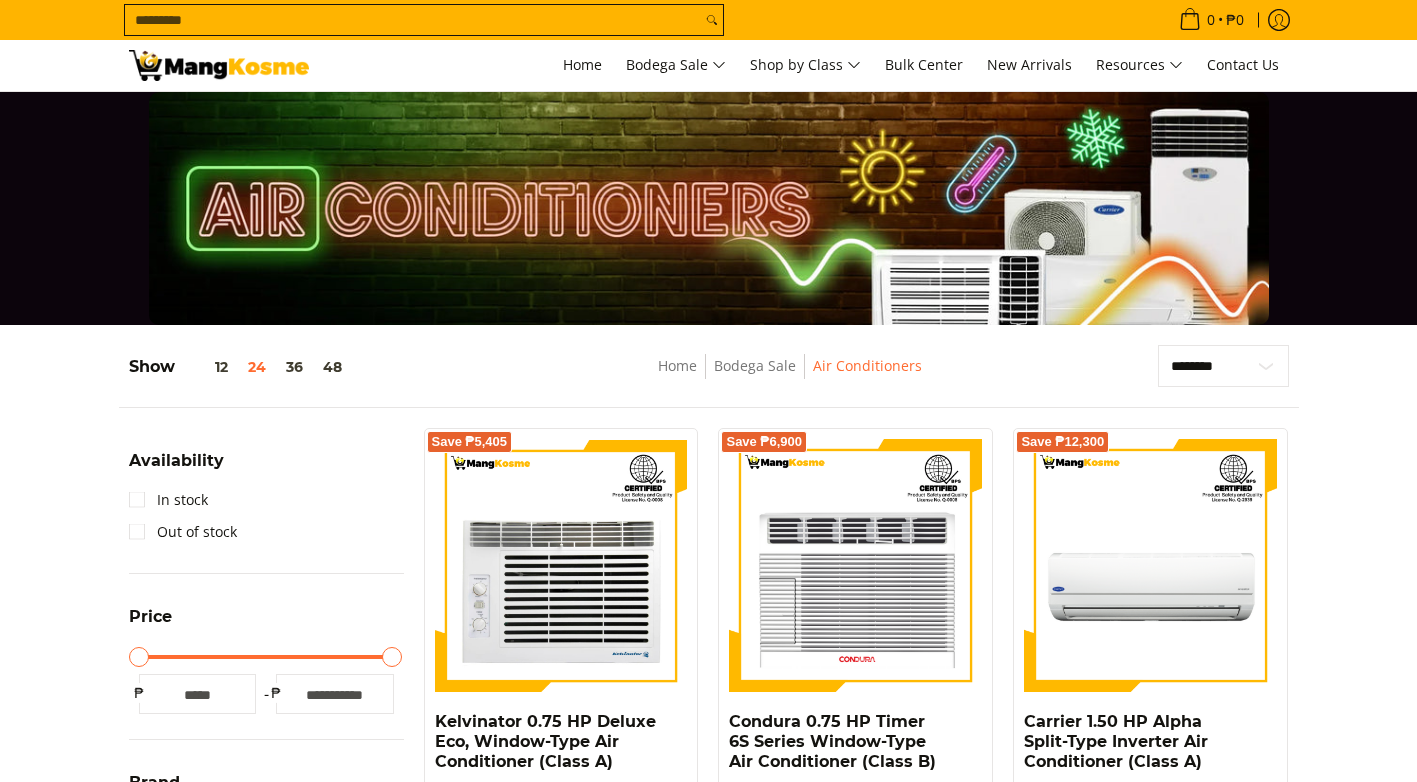 scroll, scrollTop: 0, scrollLeft: 0, axis: both 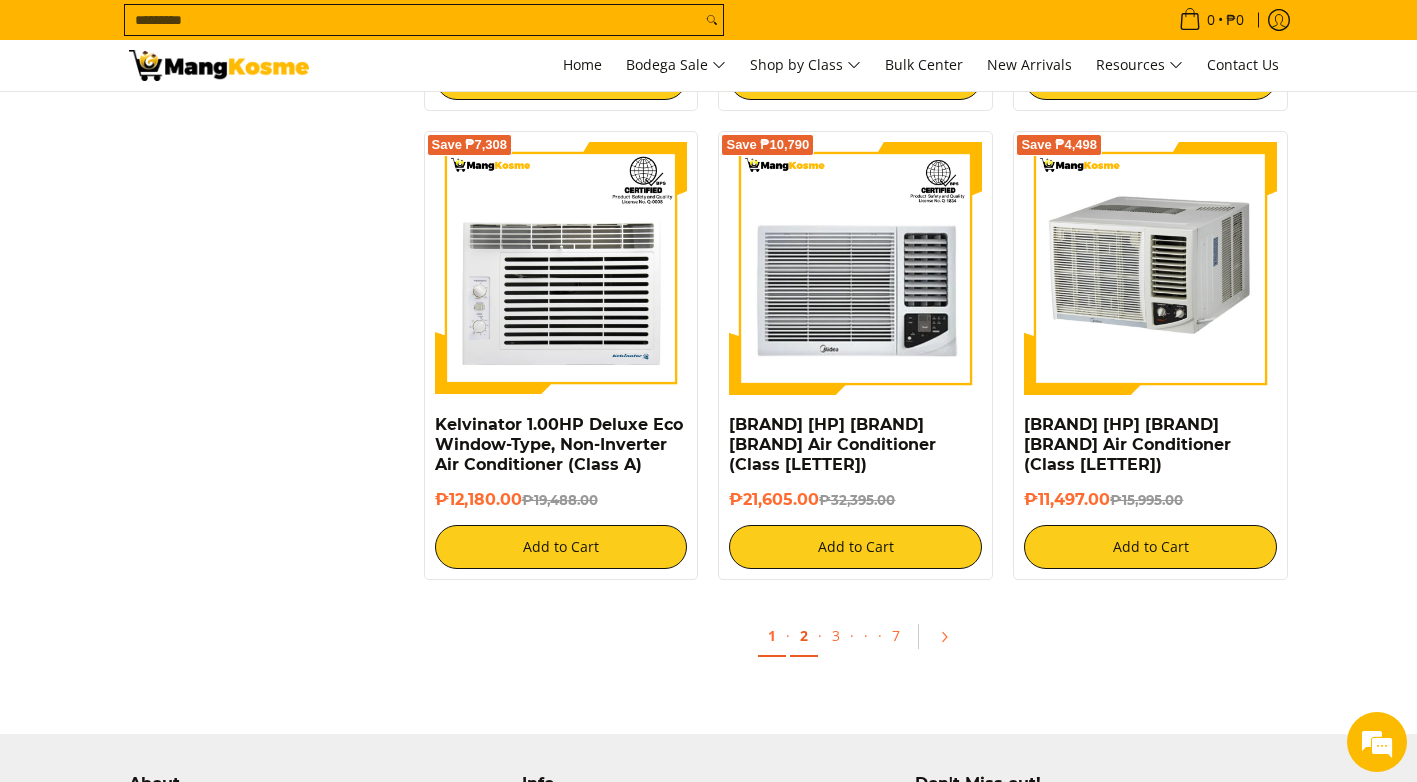 click on "2" at bounding box center [804, 636] 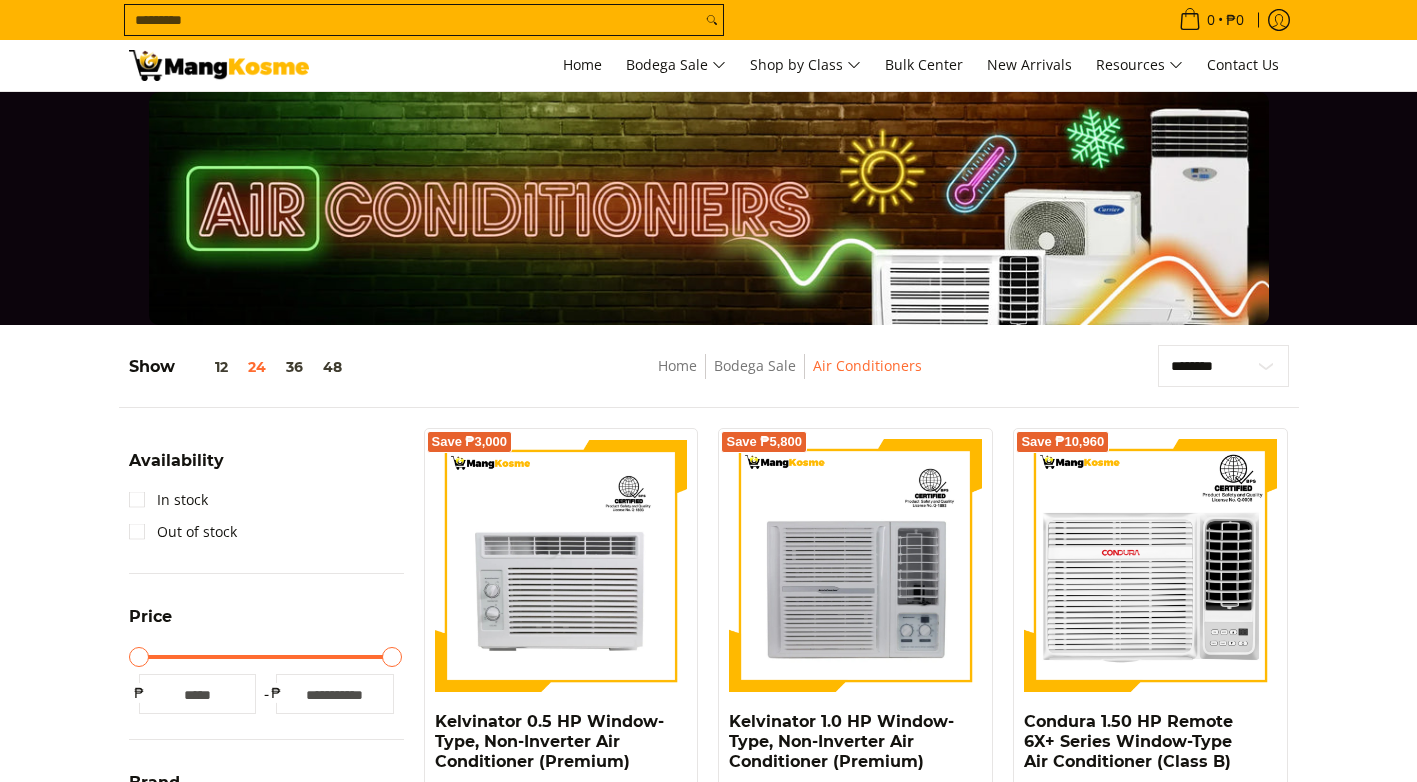 scroll, scrollTop: 0, scrollLeft: 0, axis: both 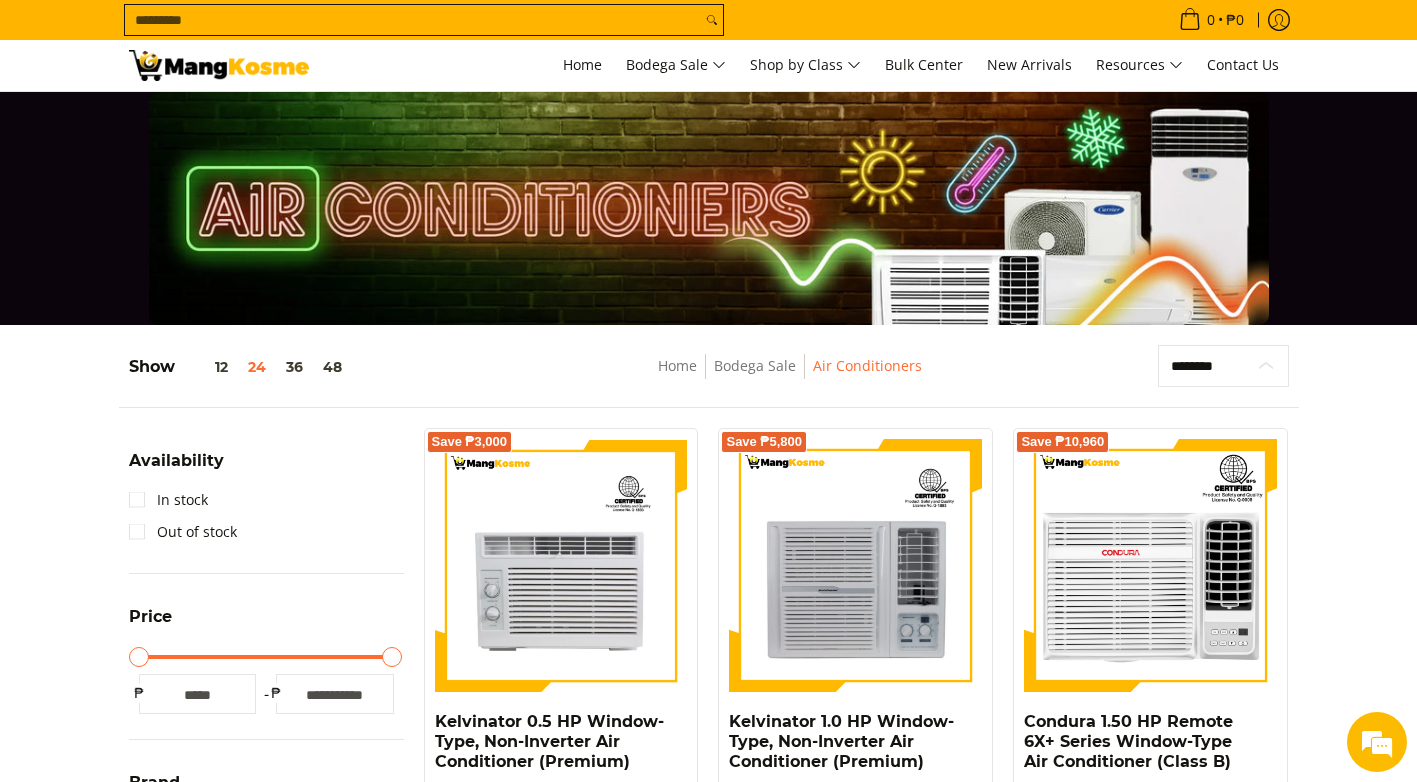 click on "**********" at bounding box center (1223, 366) 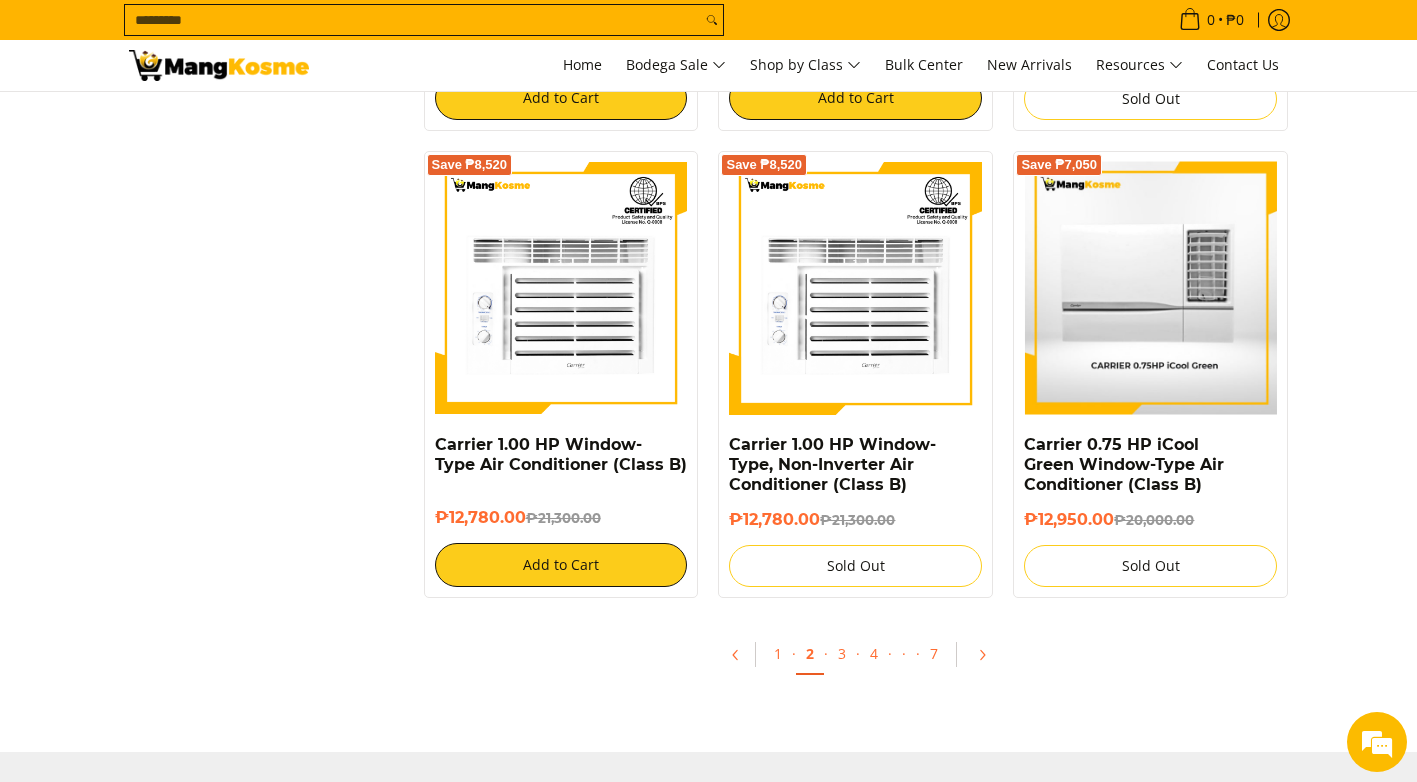 scroll, scrollTop: 3653, scrollLeft: 0, axis: vertical 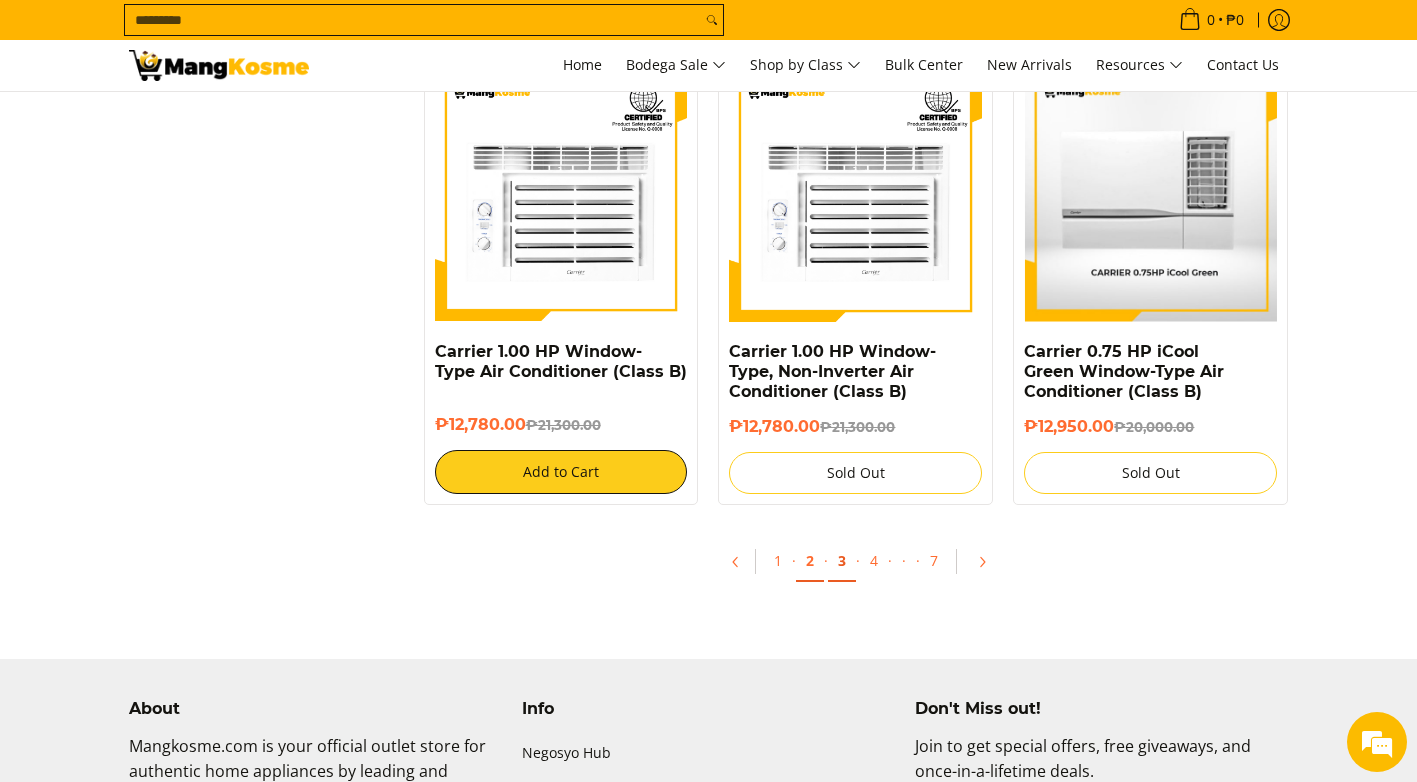 click on "3" at bounding box center [842, 561] 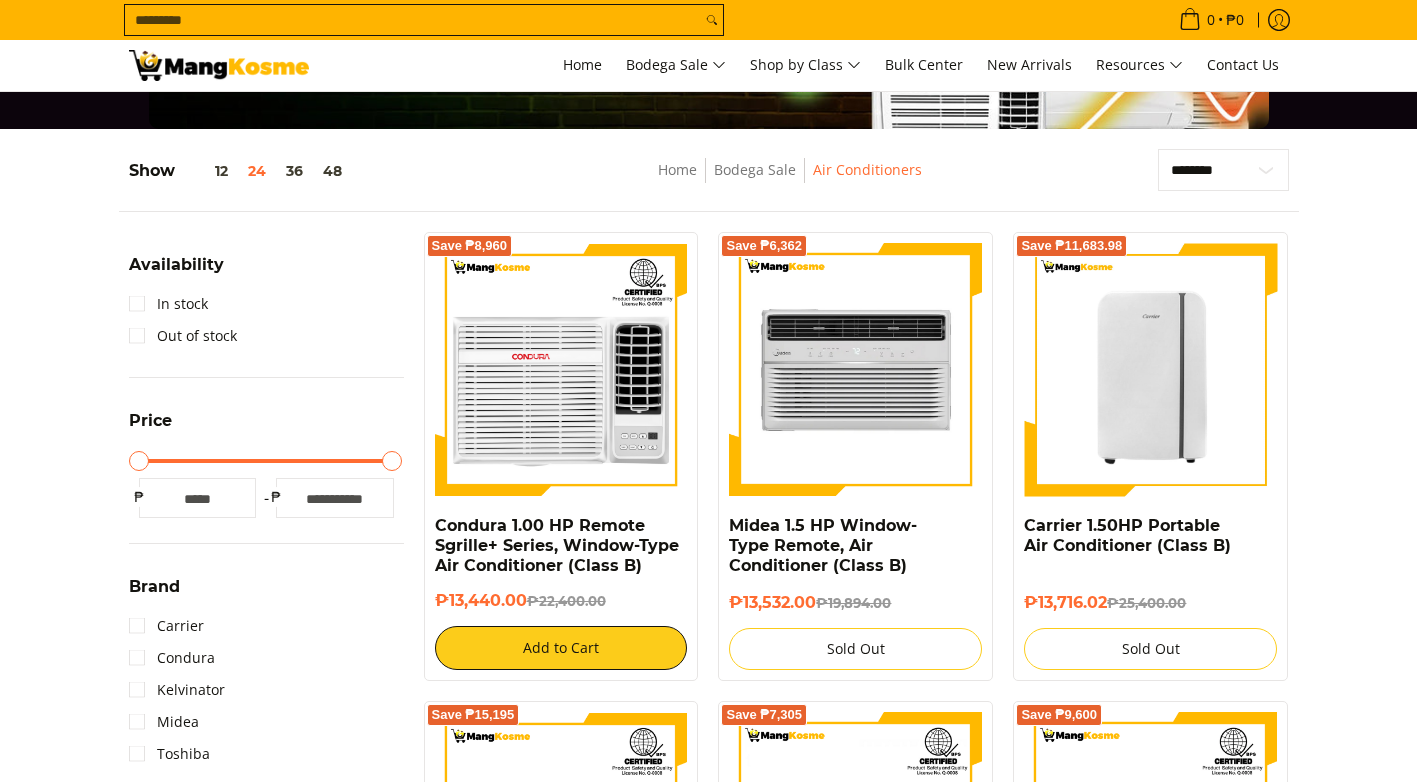scroll, scrollTop: 0, scrollLeft: 0, axis: both 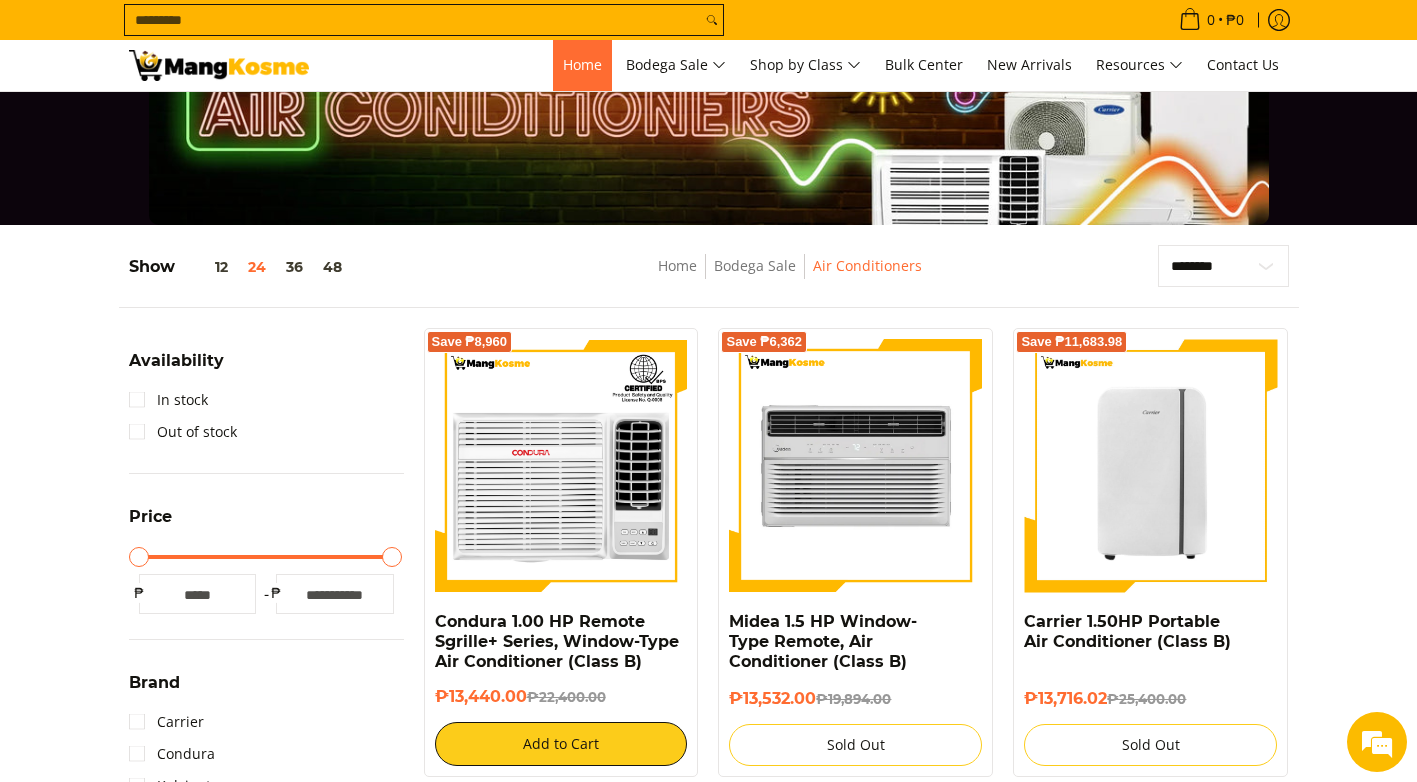 click on "Home" at bounding box center (582, 64) 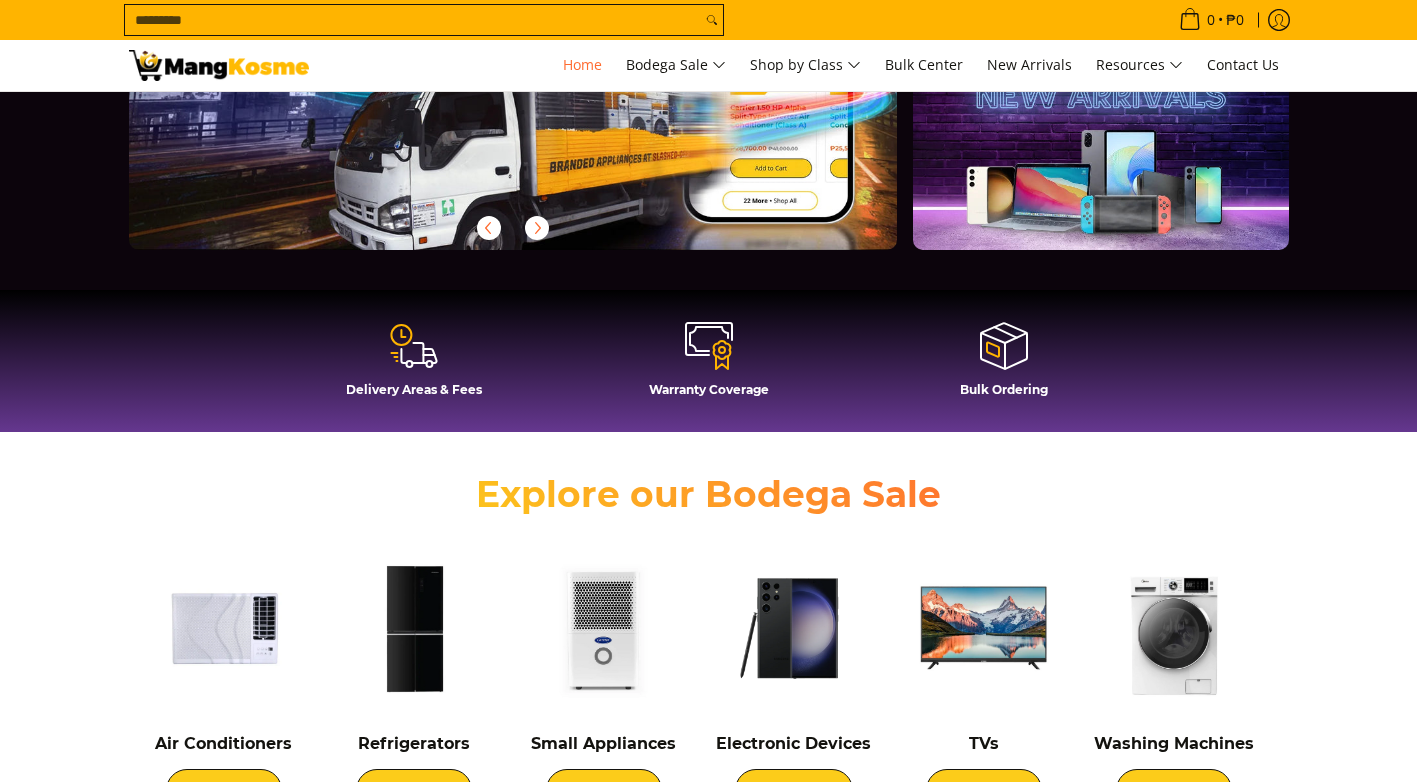 scroll, scrollTop: 400, scrollLeft: 0, axis: vertical 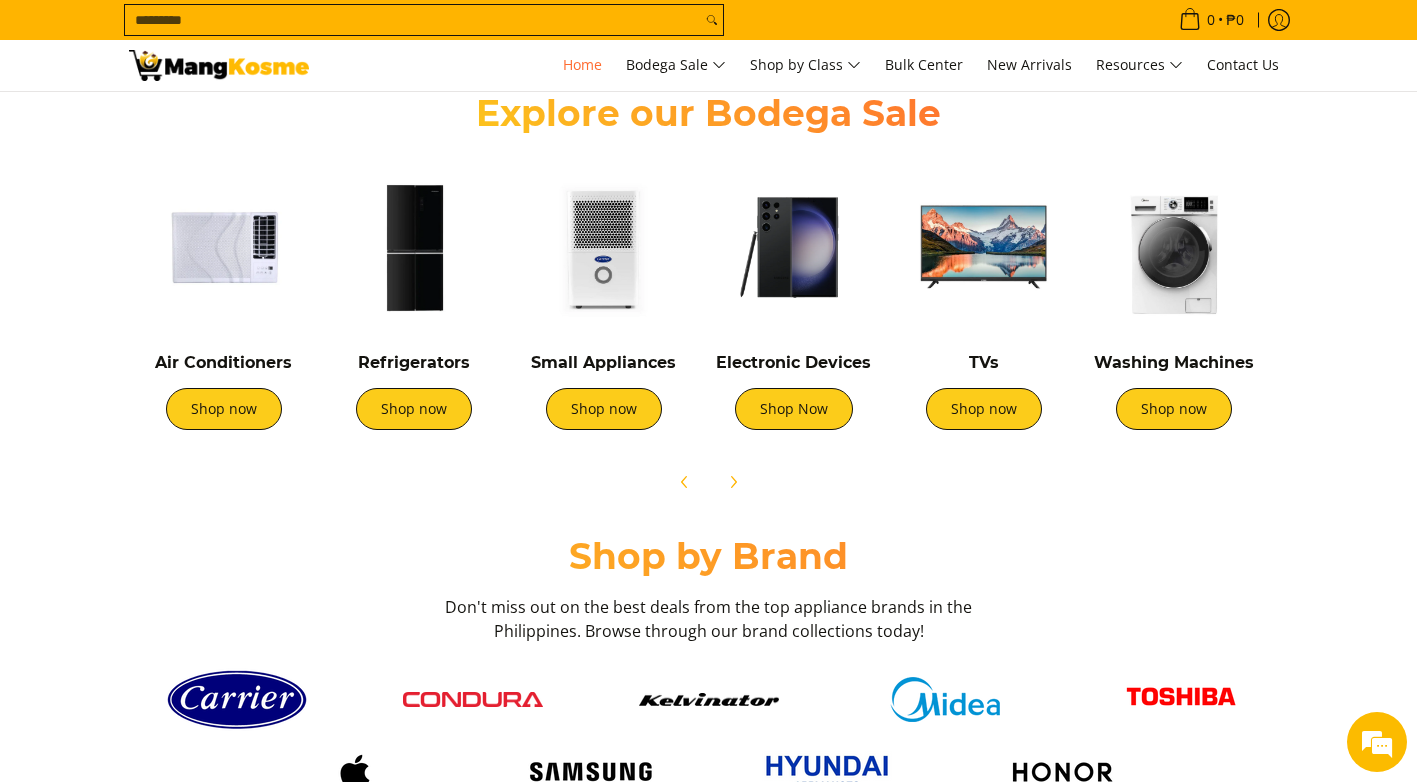 click at bounding box center (1174, 247) 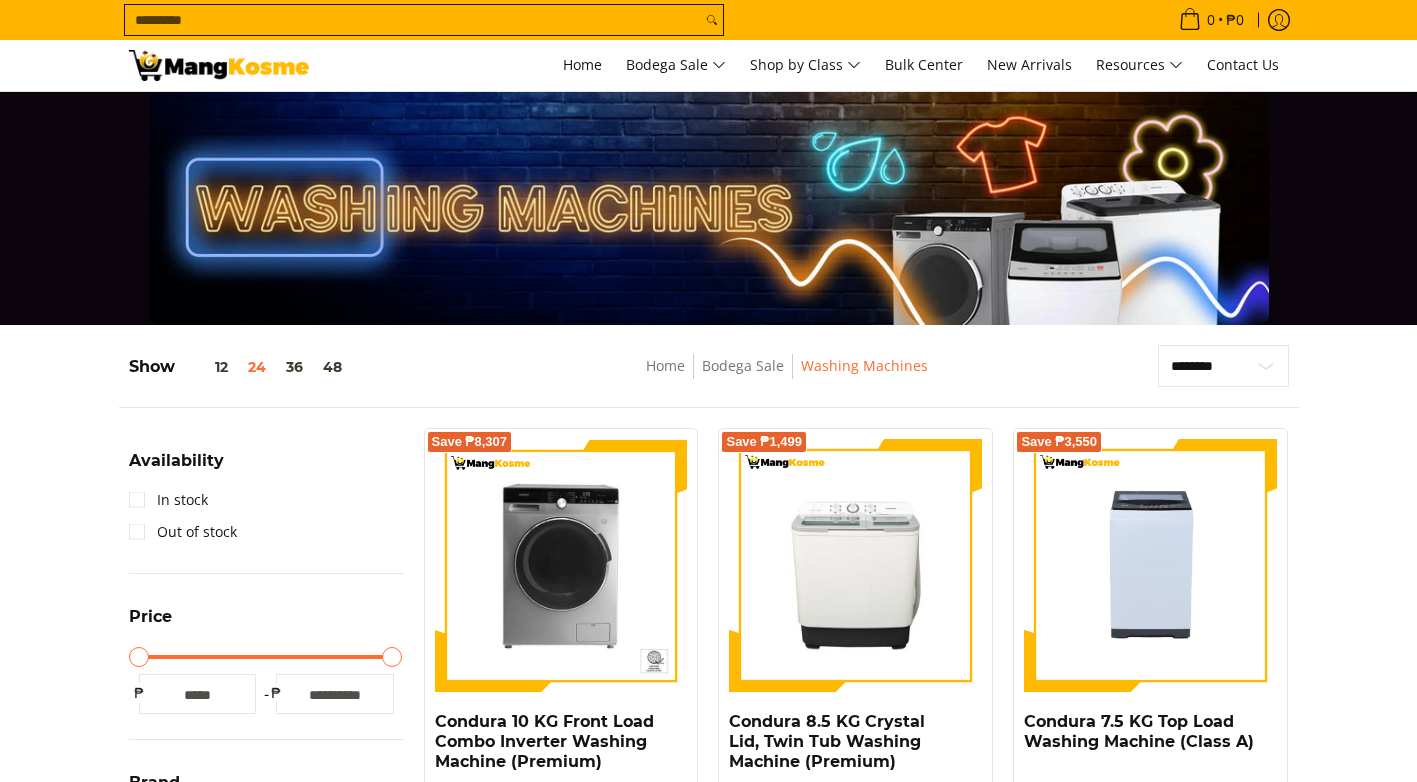 scroll, scrollTop: 0, scrollLeft: 0, axis: both 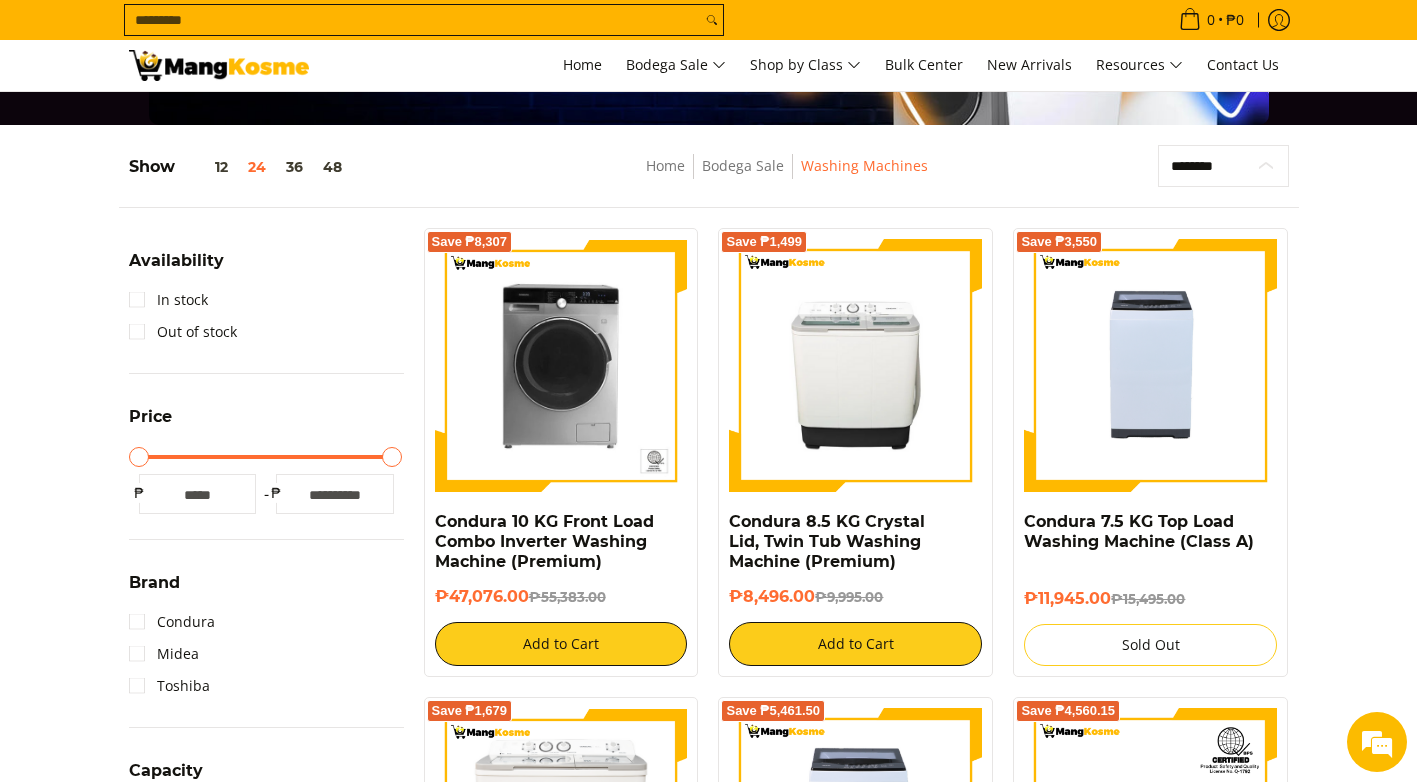 click on "**********" at bounding box center [1223, 166] 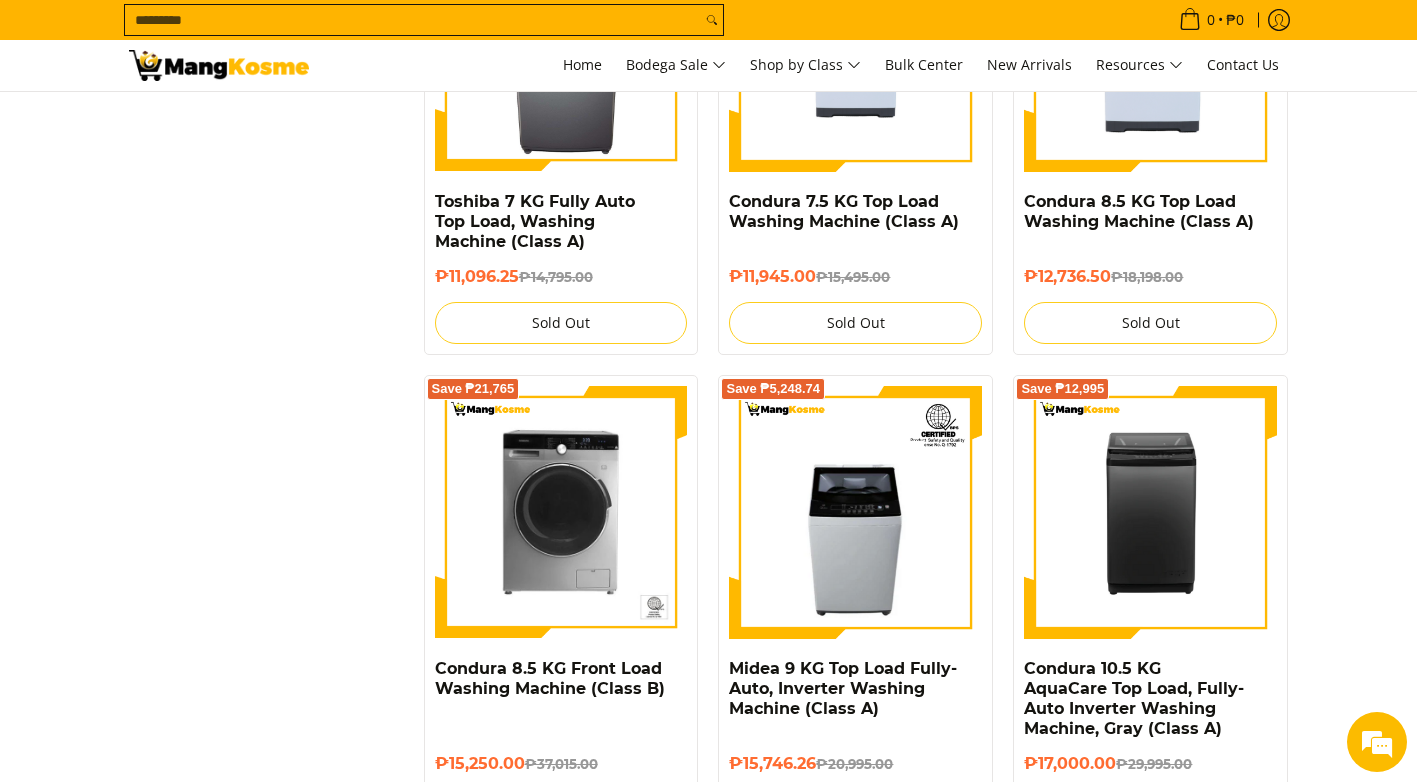 scroll, scrollTop: 2453, scrollLeft: 0, axis: vertical 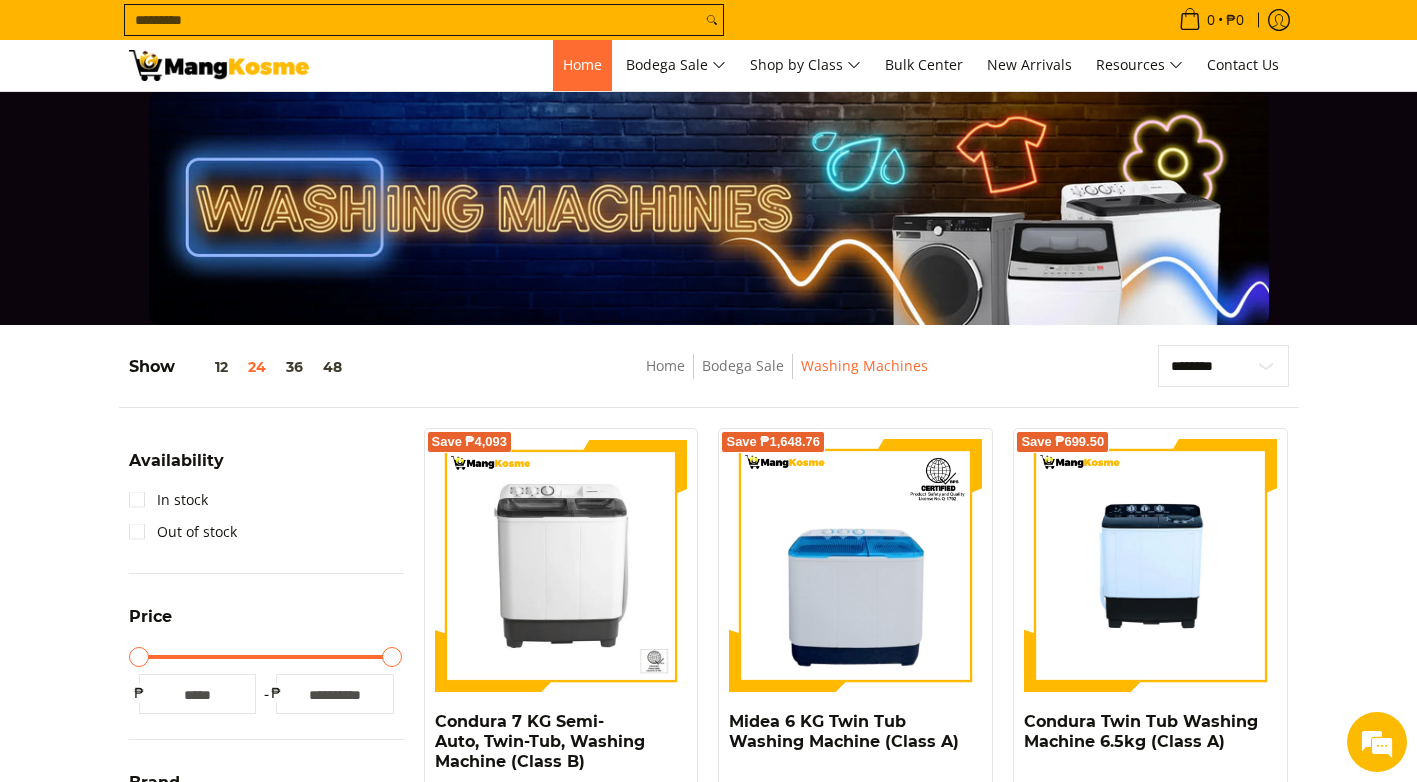 click on "Home" at bounding box center [582, 64] 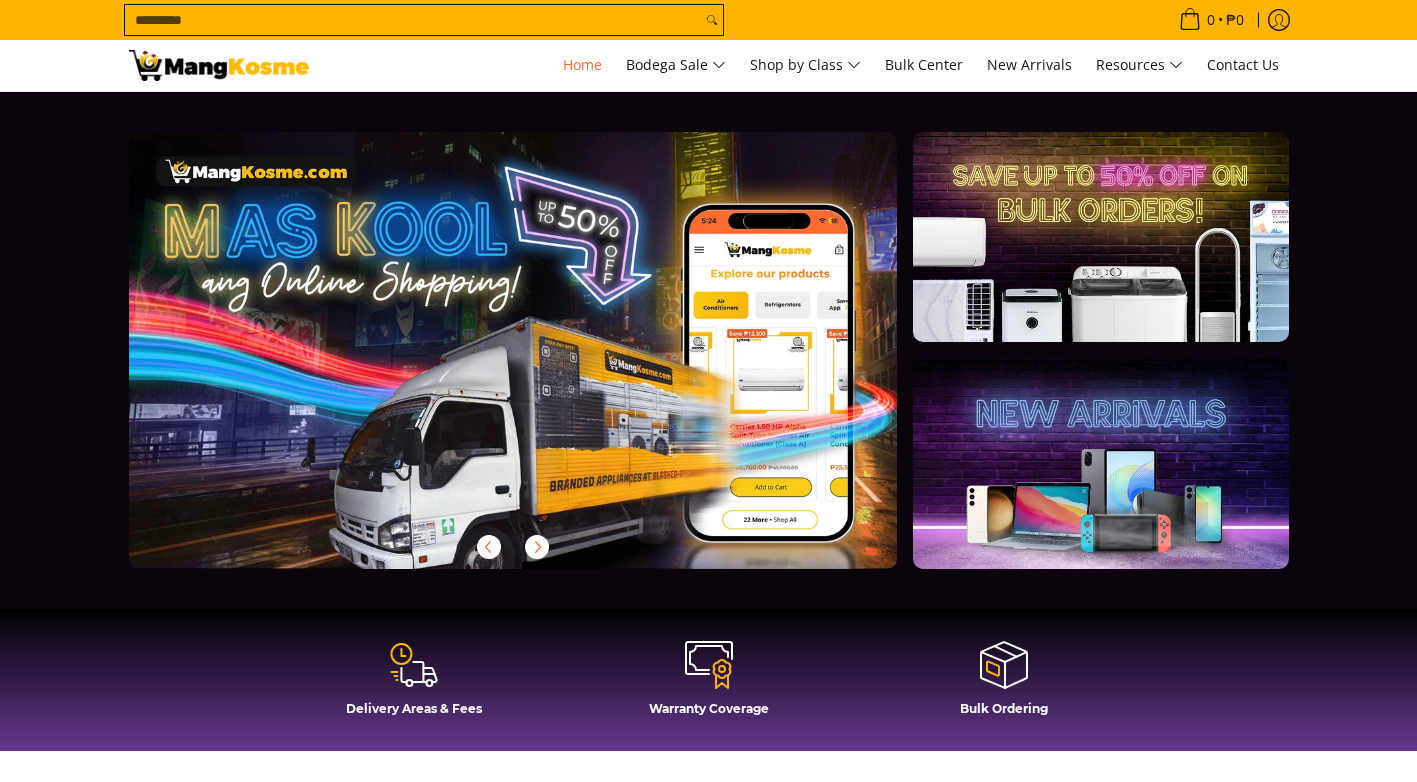 scroll, scrollTop: 0, scrollLeft: 0, axis: both 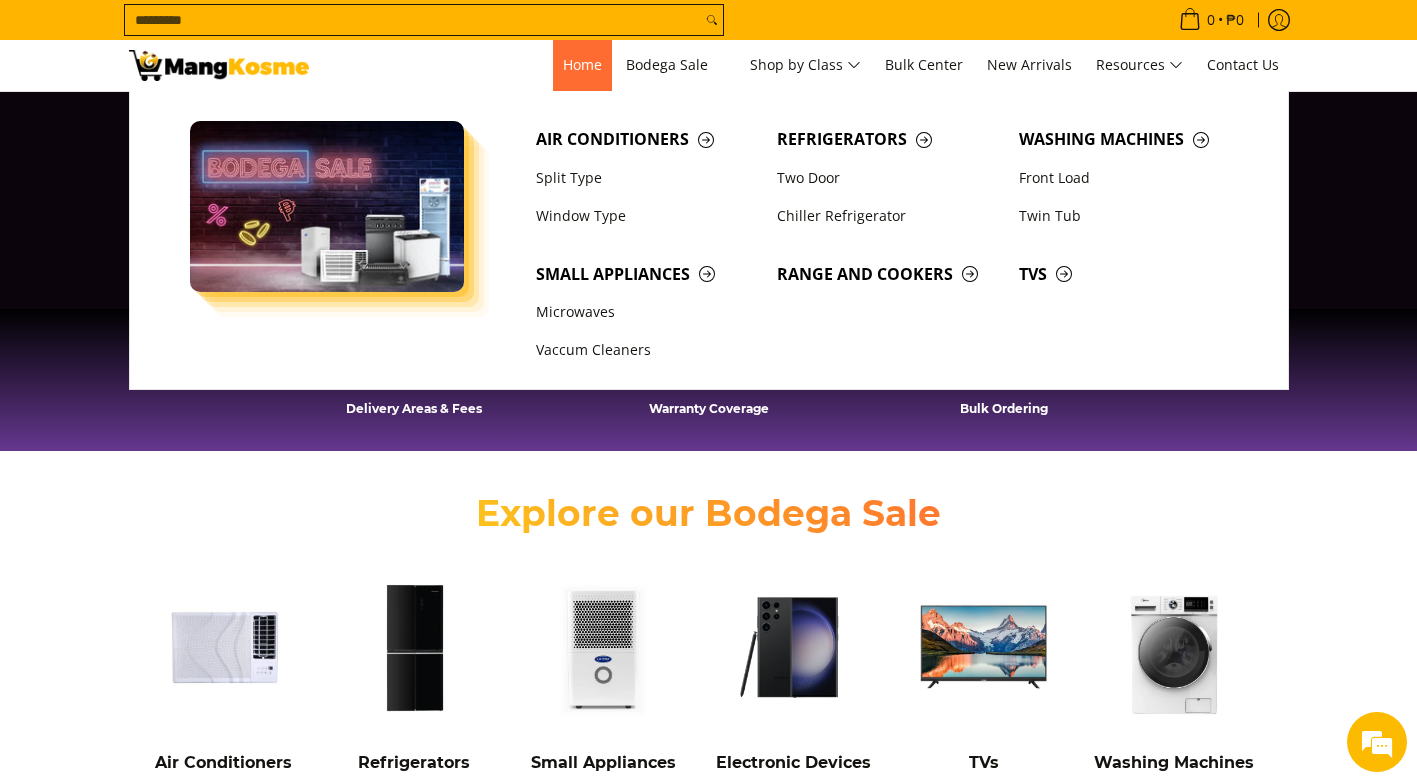 click on "Home" at bounding box center (582, 64) 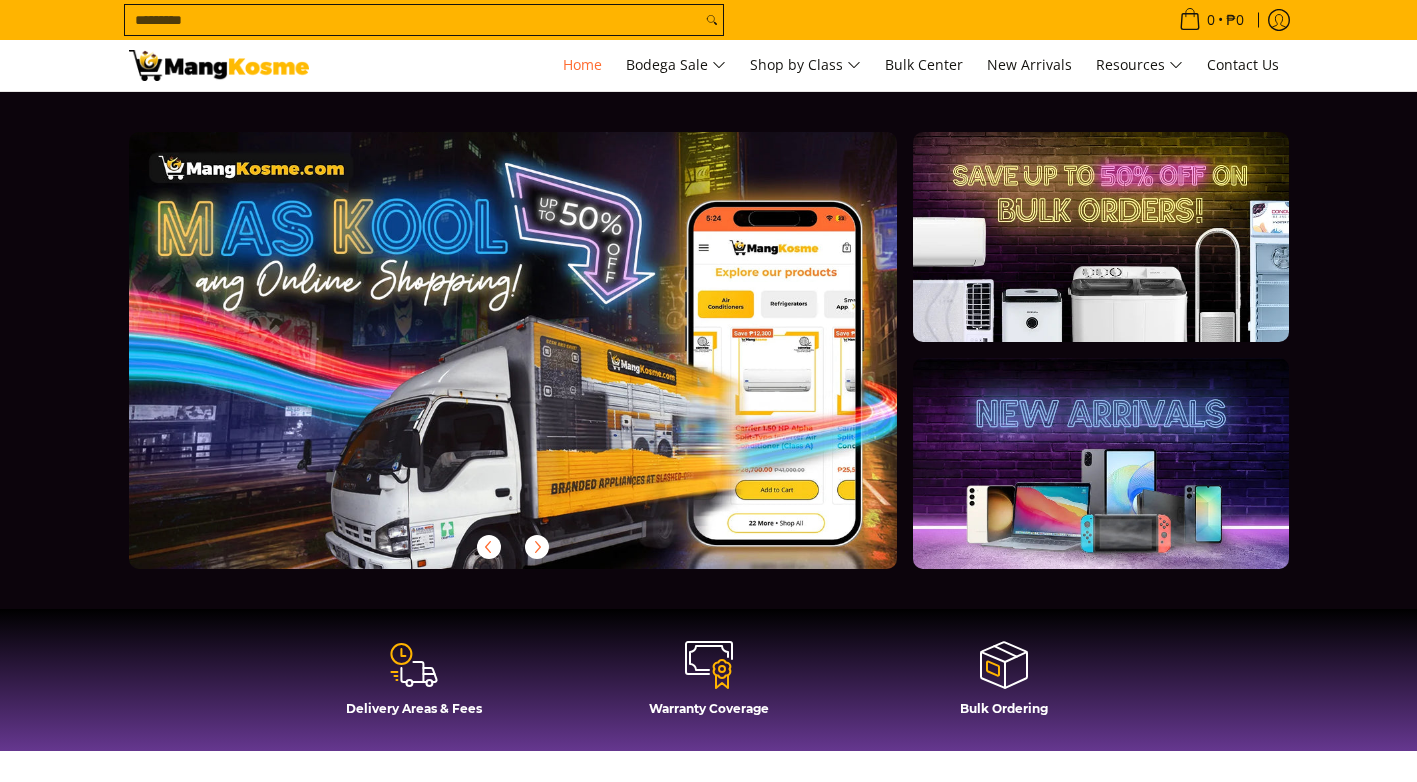 scroll, scrollTop: 0, scrollLeft: 0, axis: both 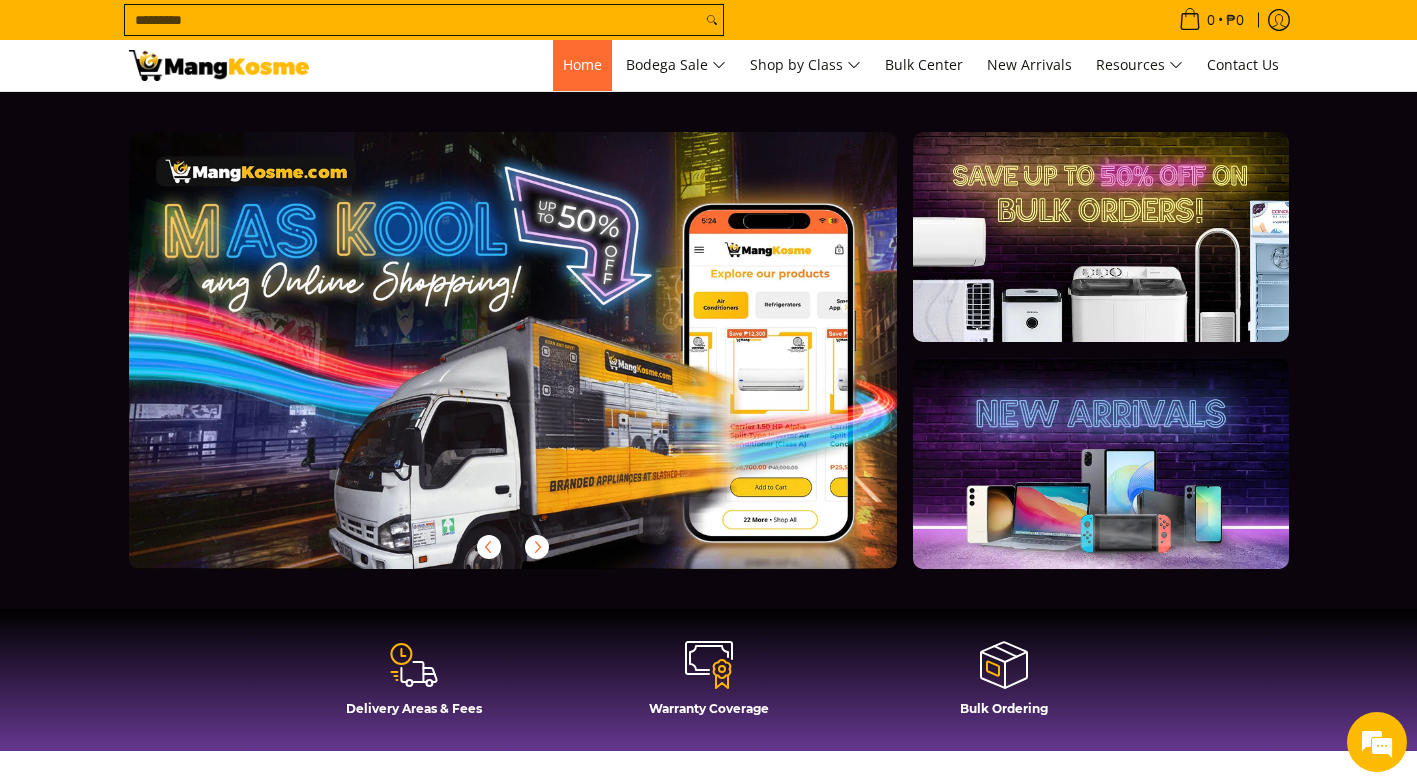 click on "Home" at bounding box center (582, 64) 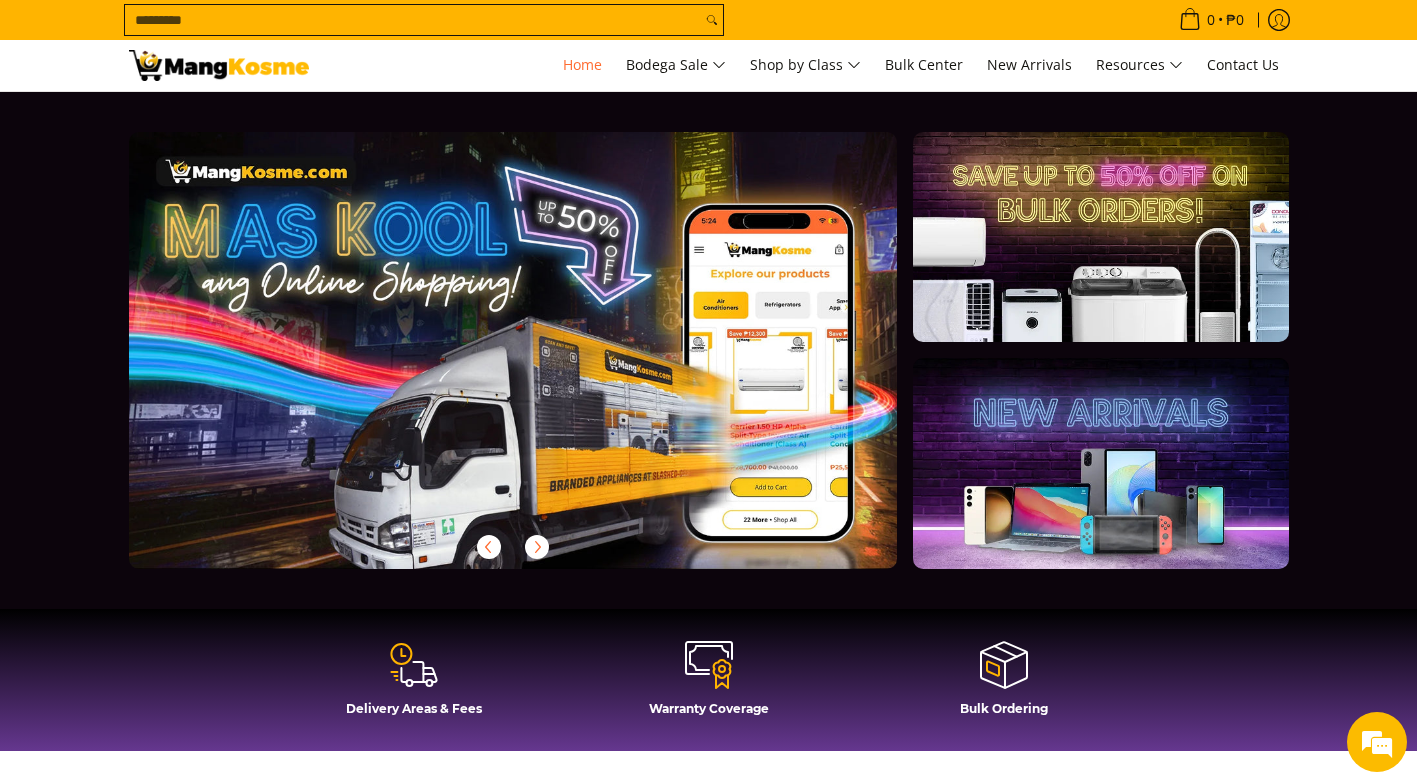 scroll, scrollTop: 0, scrollLeft: 0, axis: both 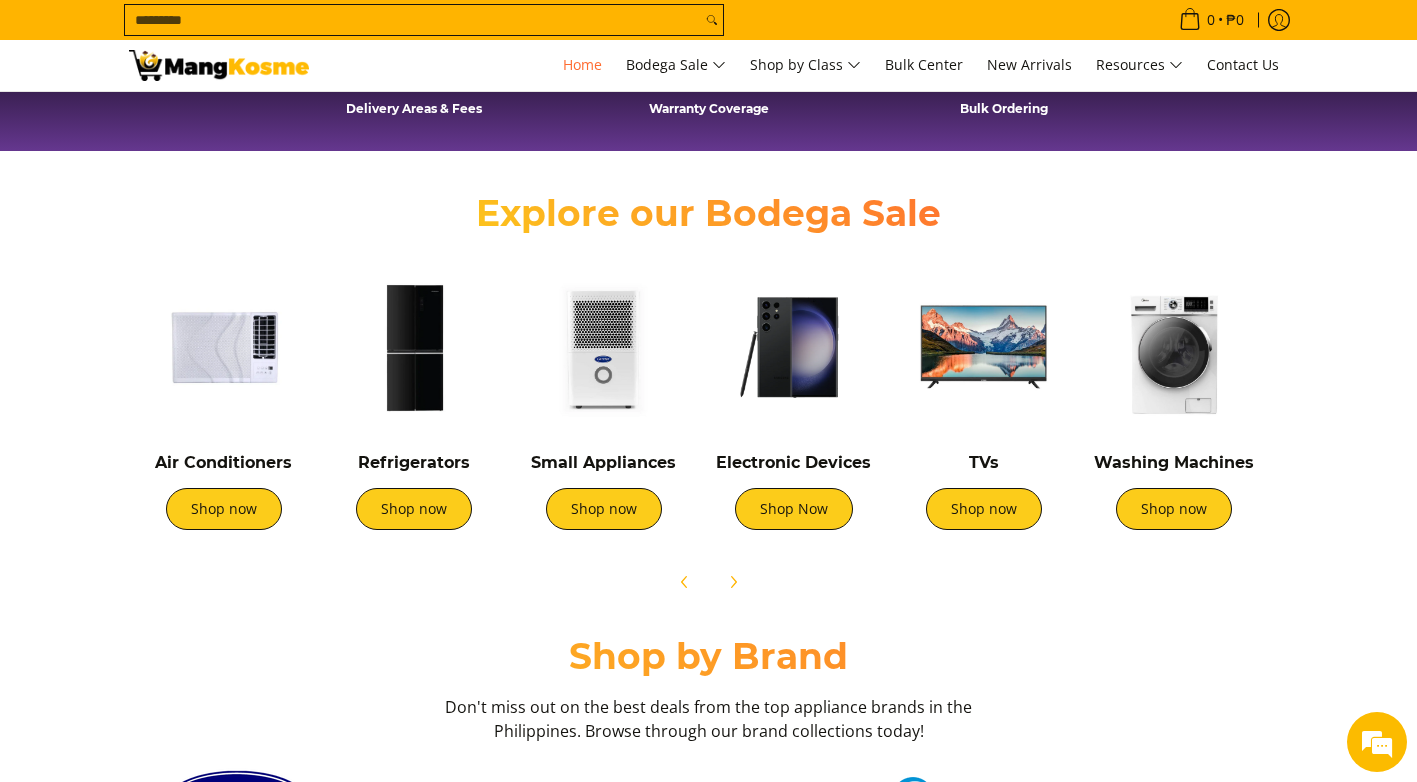 click at bounding box center (414, 347) 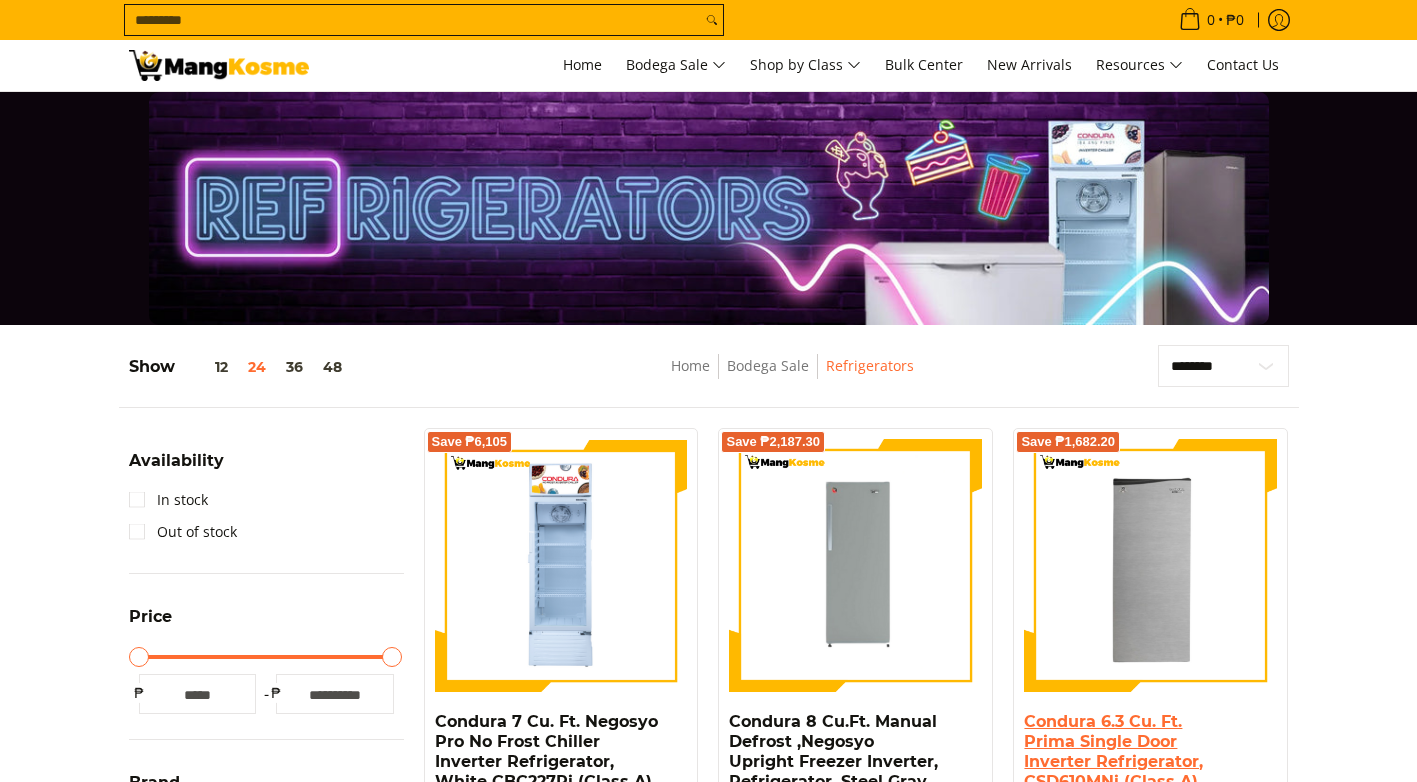scroll, scrollTop: 0, scrollLeft: 0, axis: both 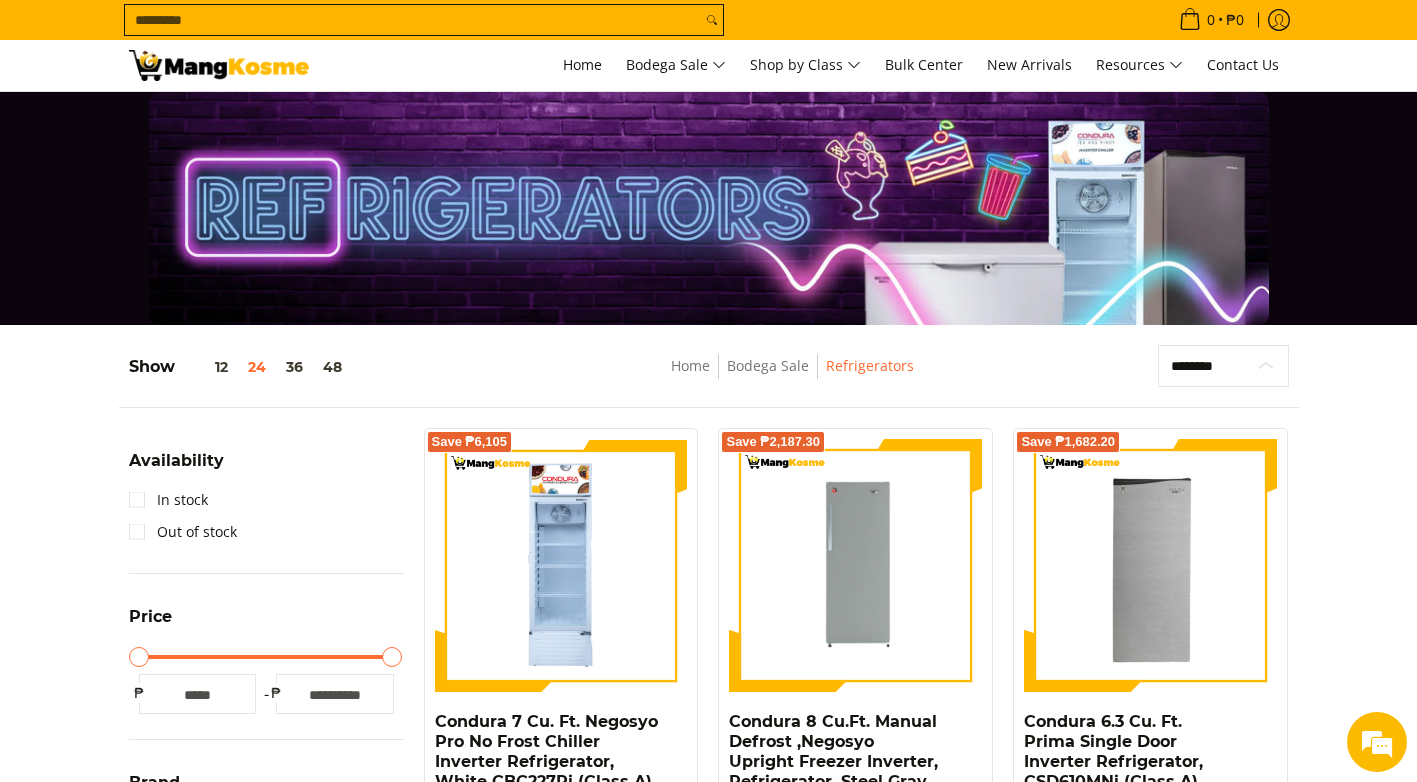 click on "**********" at bounding box center (1223, 366) 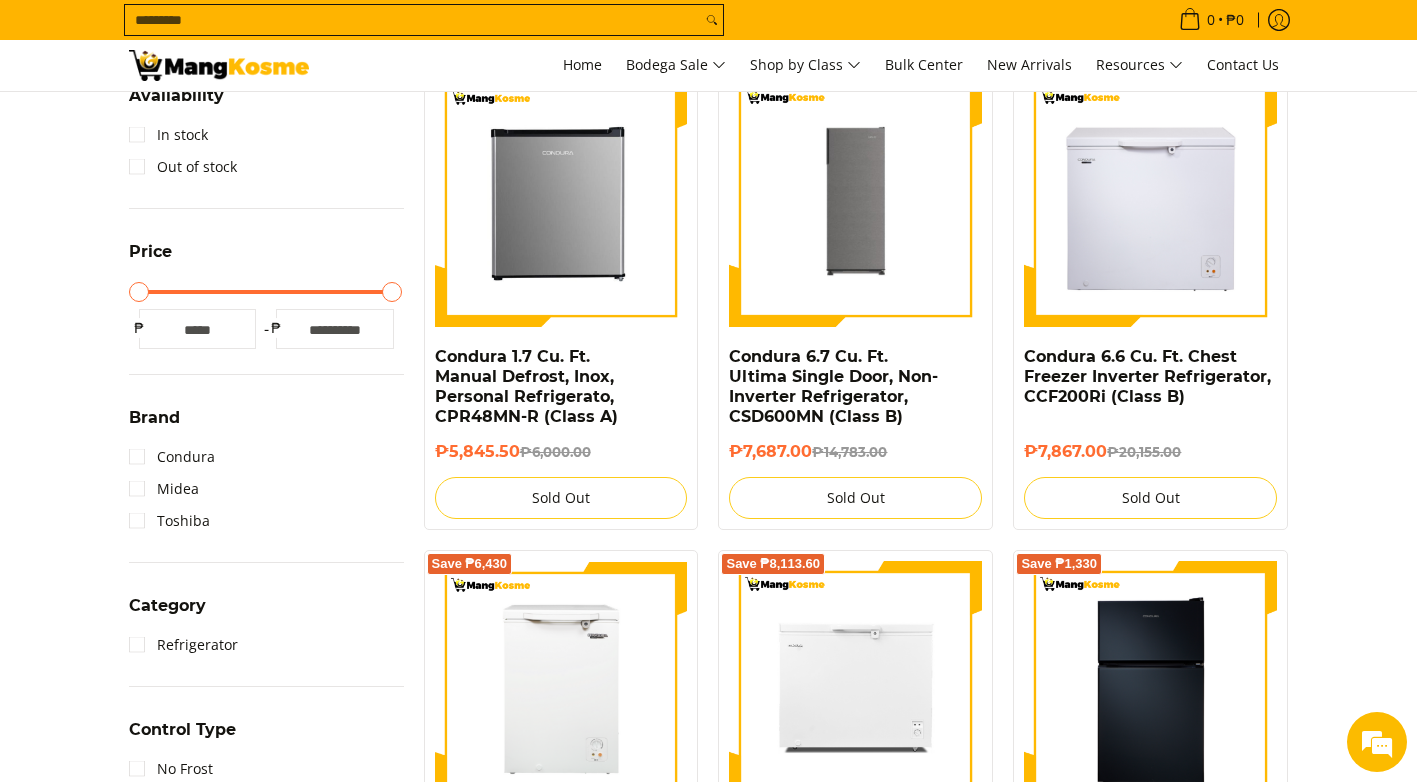 scroll, scrollTop: 453, scrollLeft: 0, axis: vertical 